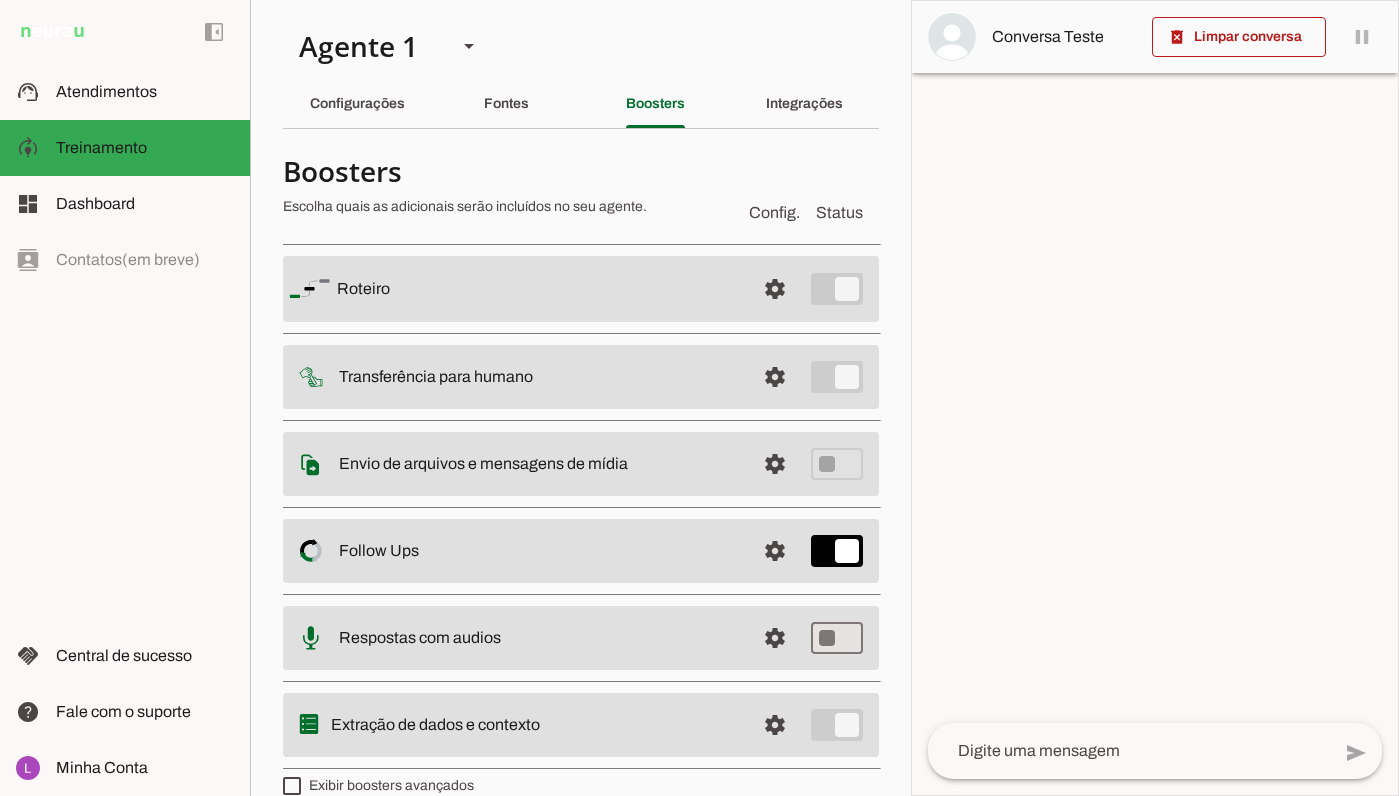 scroll, scrollTop: 0, scrollLeft: 0, axis: both 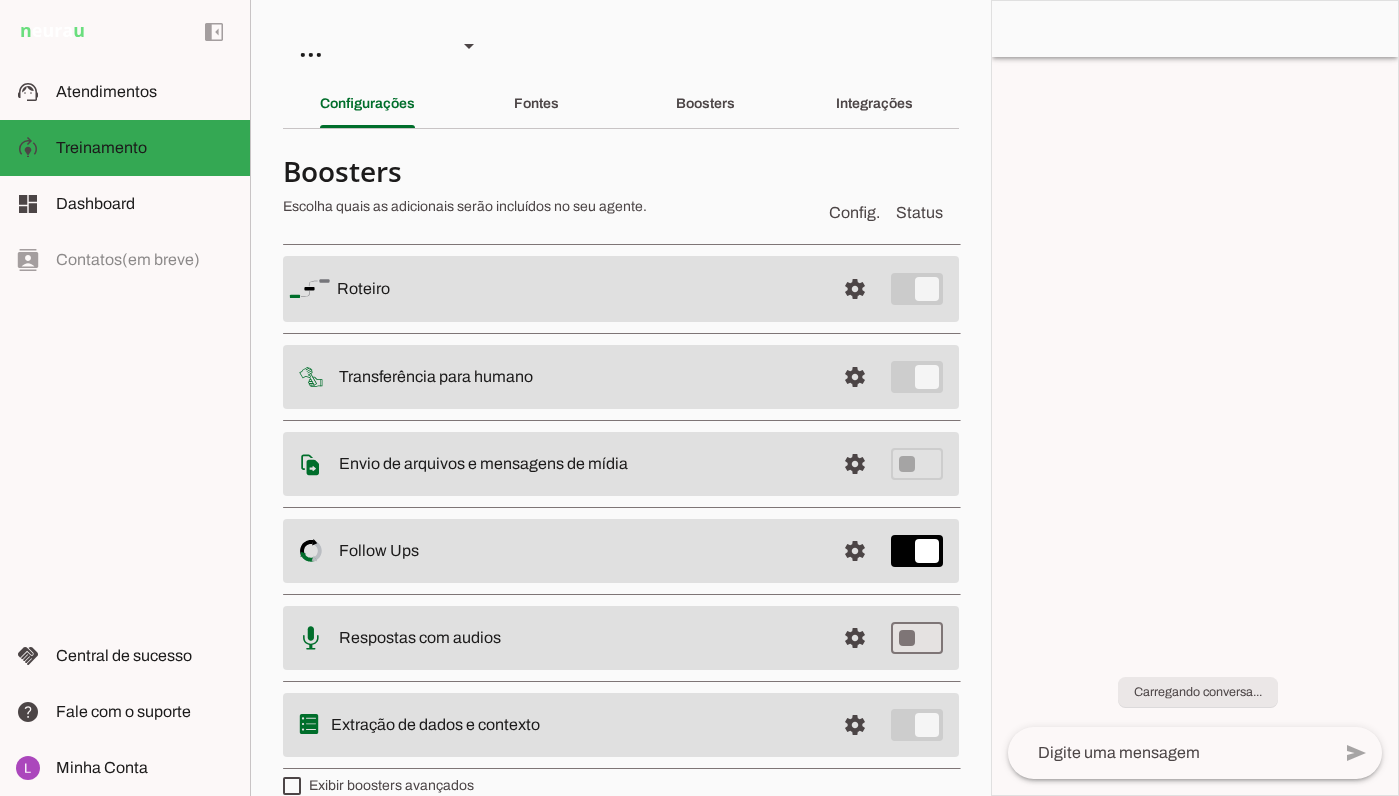 type 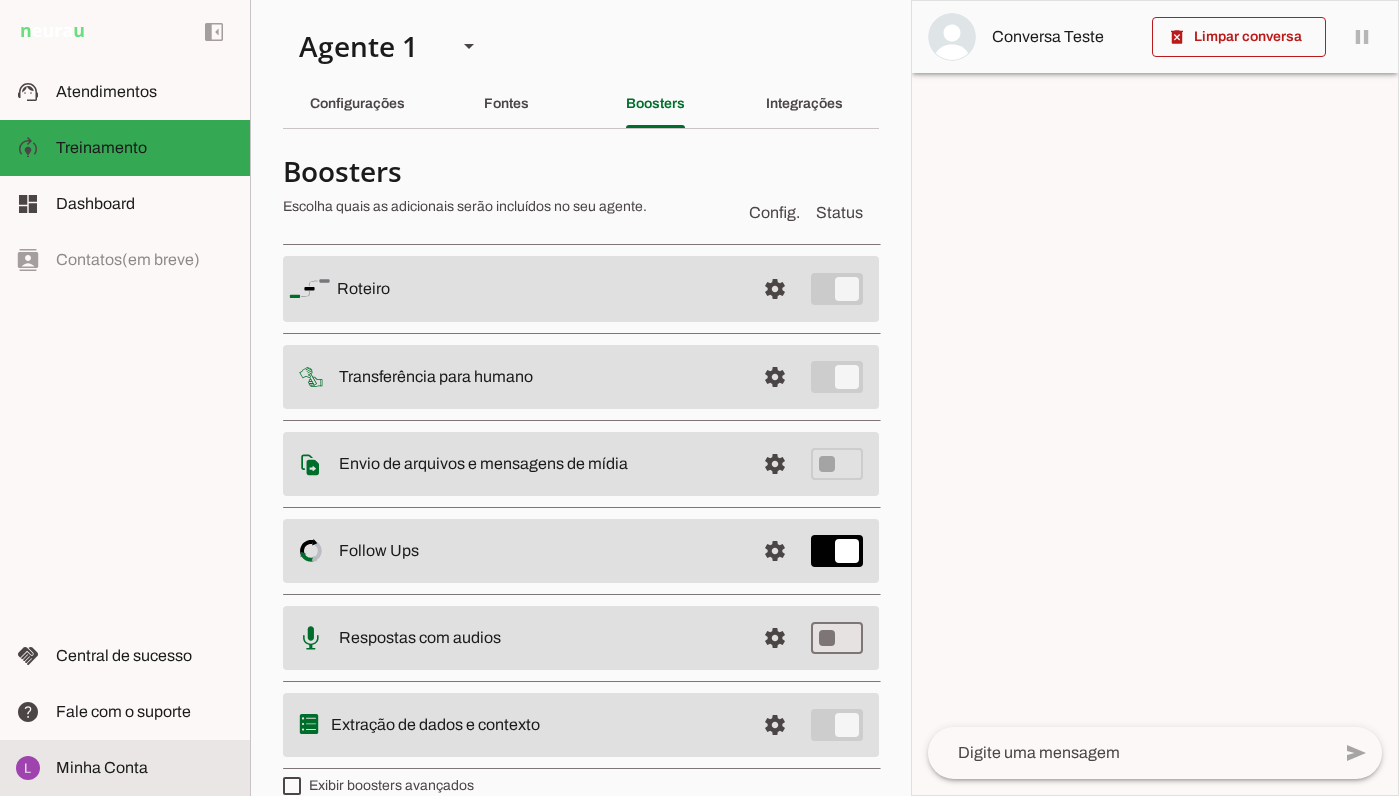 click at bounding box center (145, 768) 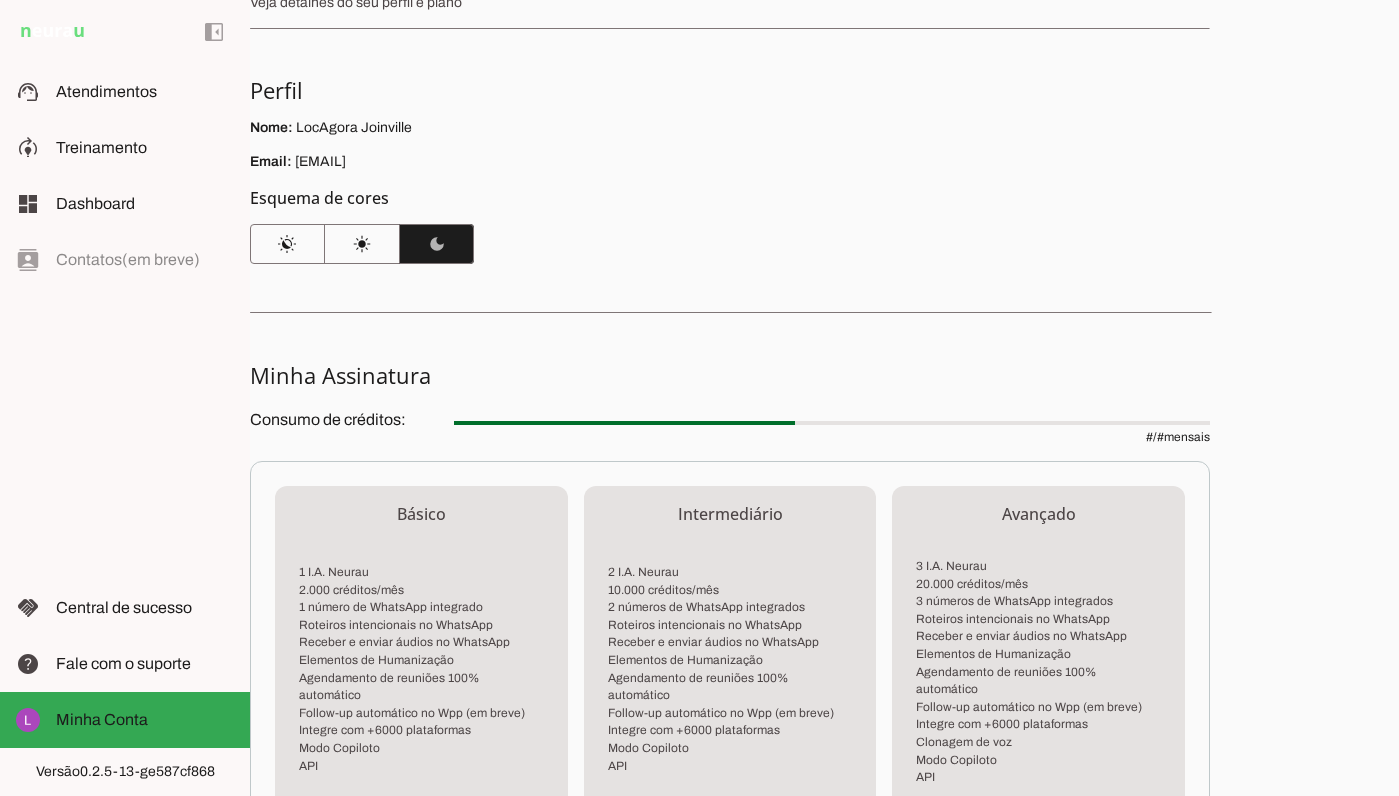 scroll, scrollTop: 100, scrollLeft: 0, axis: vertical 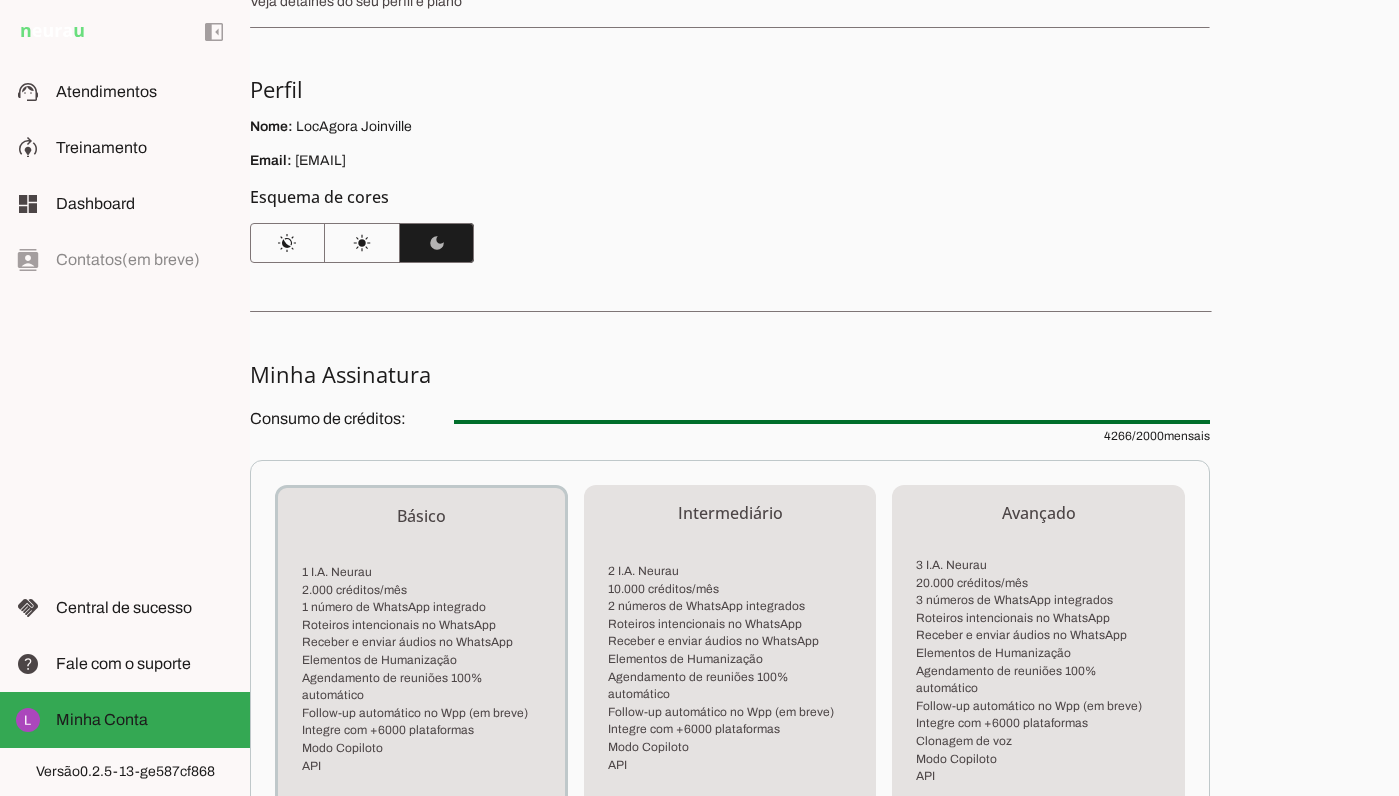 click on "Email:
[EMAIL]" at bounding box center [730, 161] 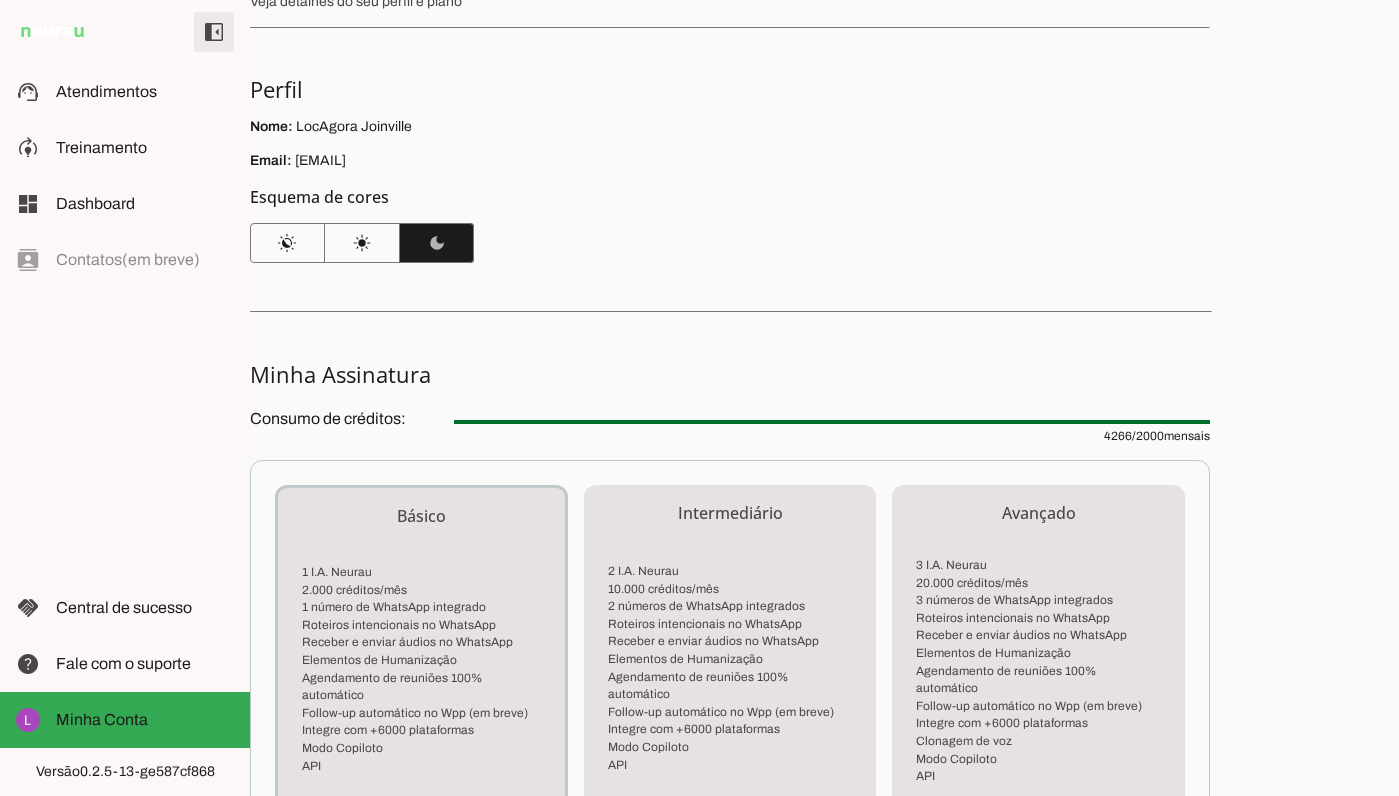 click at bounding box center [214, 32] 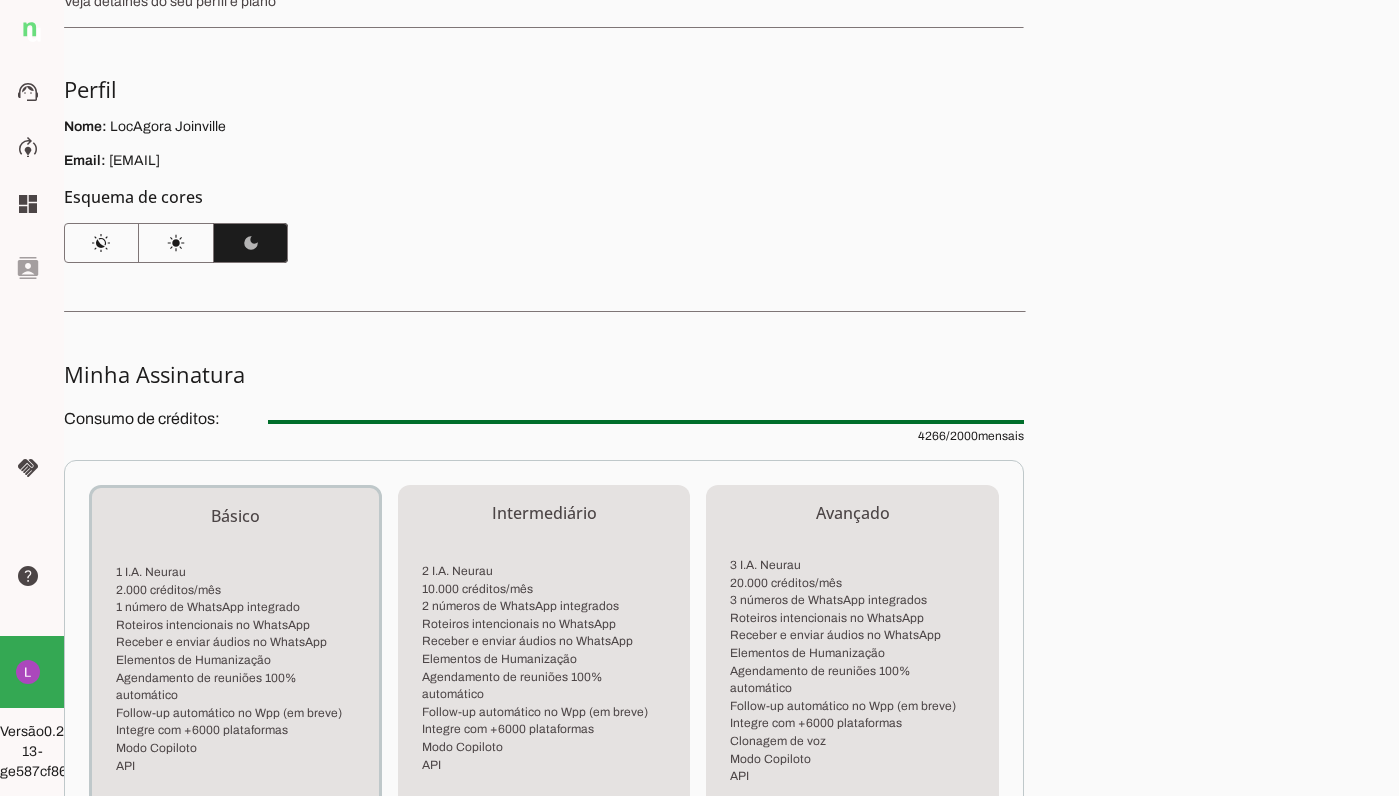 click on "Minha Conta
Veja detalhes do seu perfil e plano
Perfil
Nome:
LocAgora Joinville
Email:
[EMAIL]
Esquema de cores
routine
Sistema
light_mode
Claro
dark_mode
Escuro
Minha Assinatura
4266 2000" at bounding box center [731, 398] 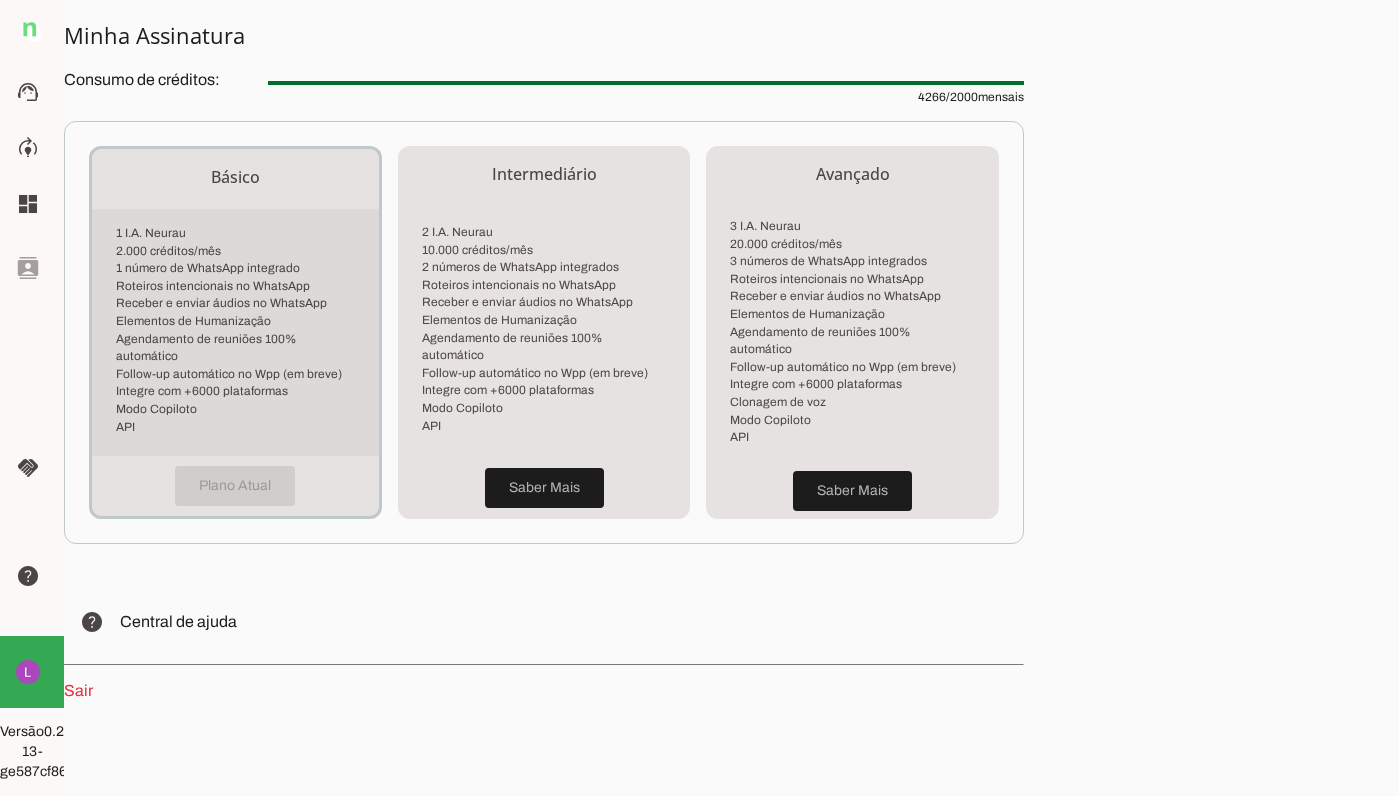 scroll, scrollTop: 440, scrollLeft: 0, axis: vertical 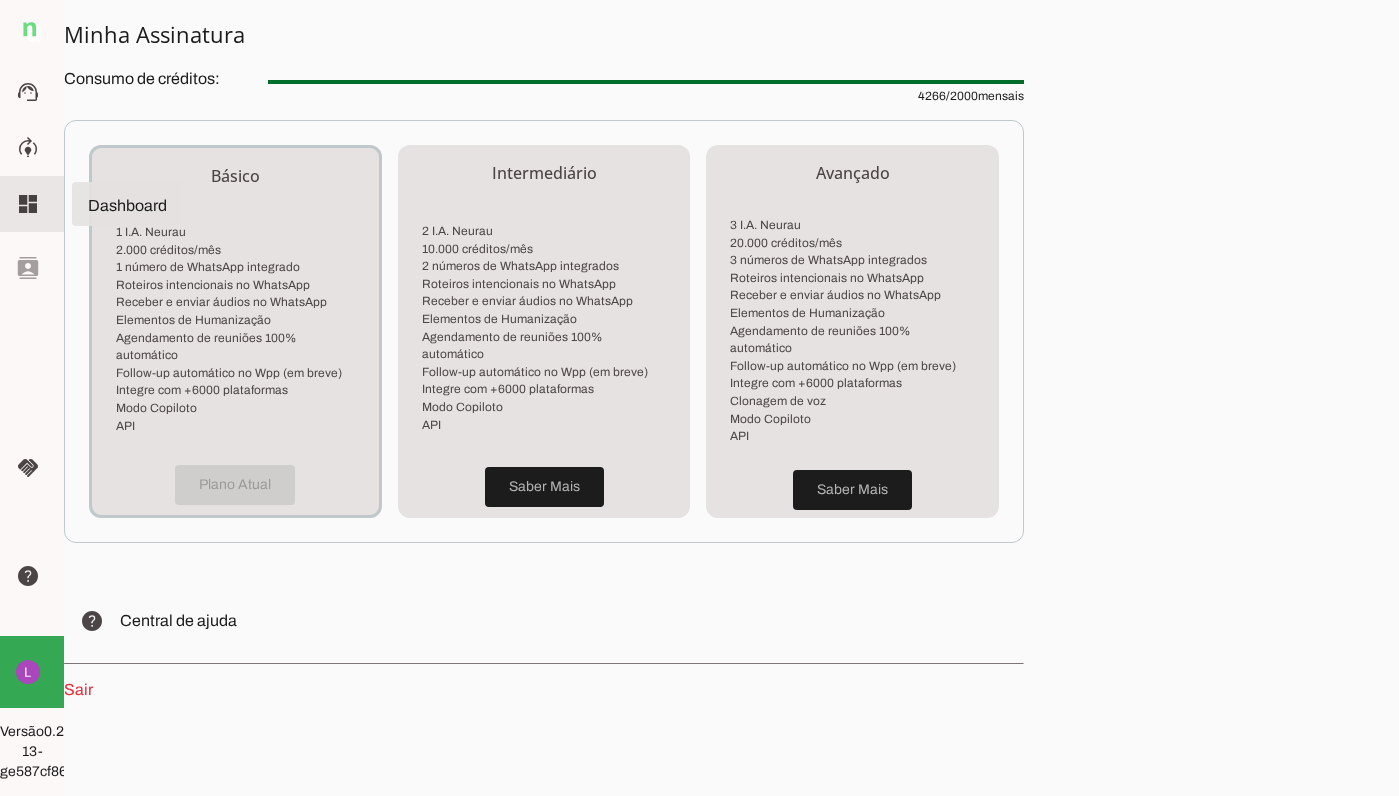 click on "dashboard
Dashboard
Dashboard" at bounding box center [32, 204] 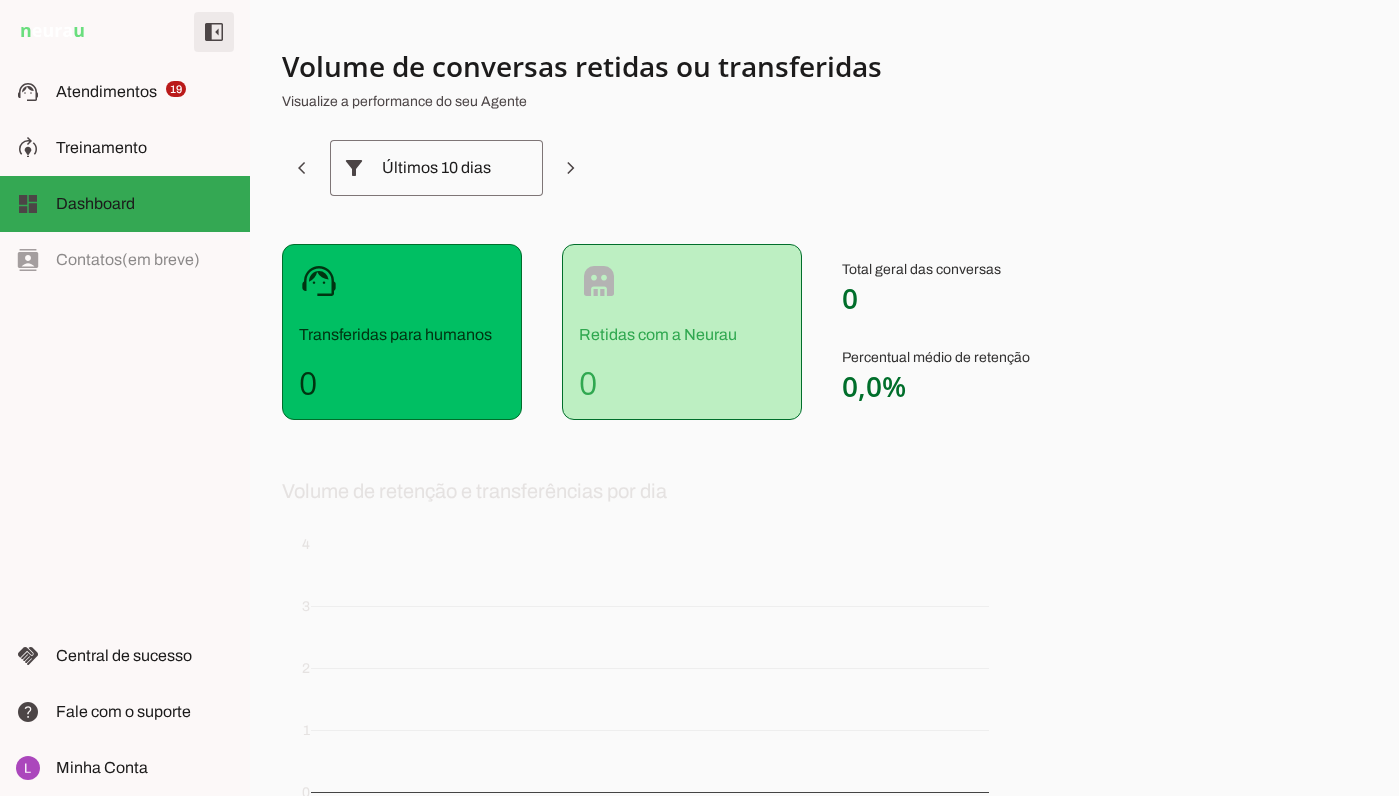 click at bounding box center (214, 32) 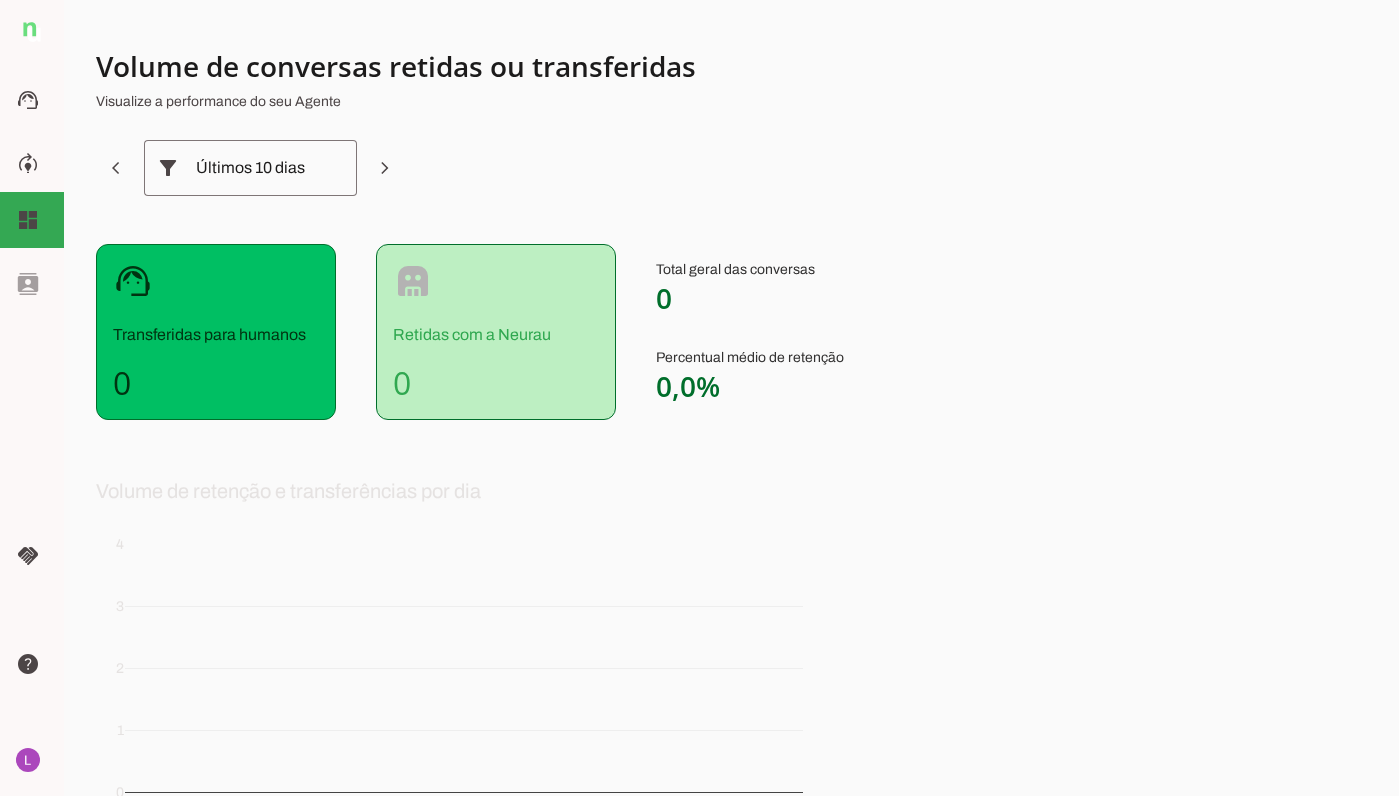 drag, startPoint x: 1369, startPoint y: 0, endPoint x: 1018, endPoint y: 276, distance: 446.5165 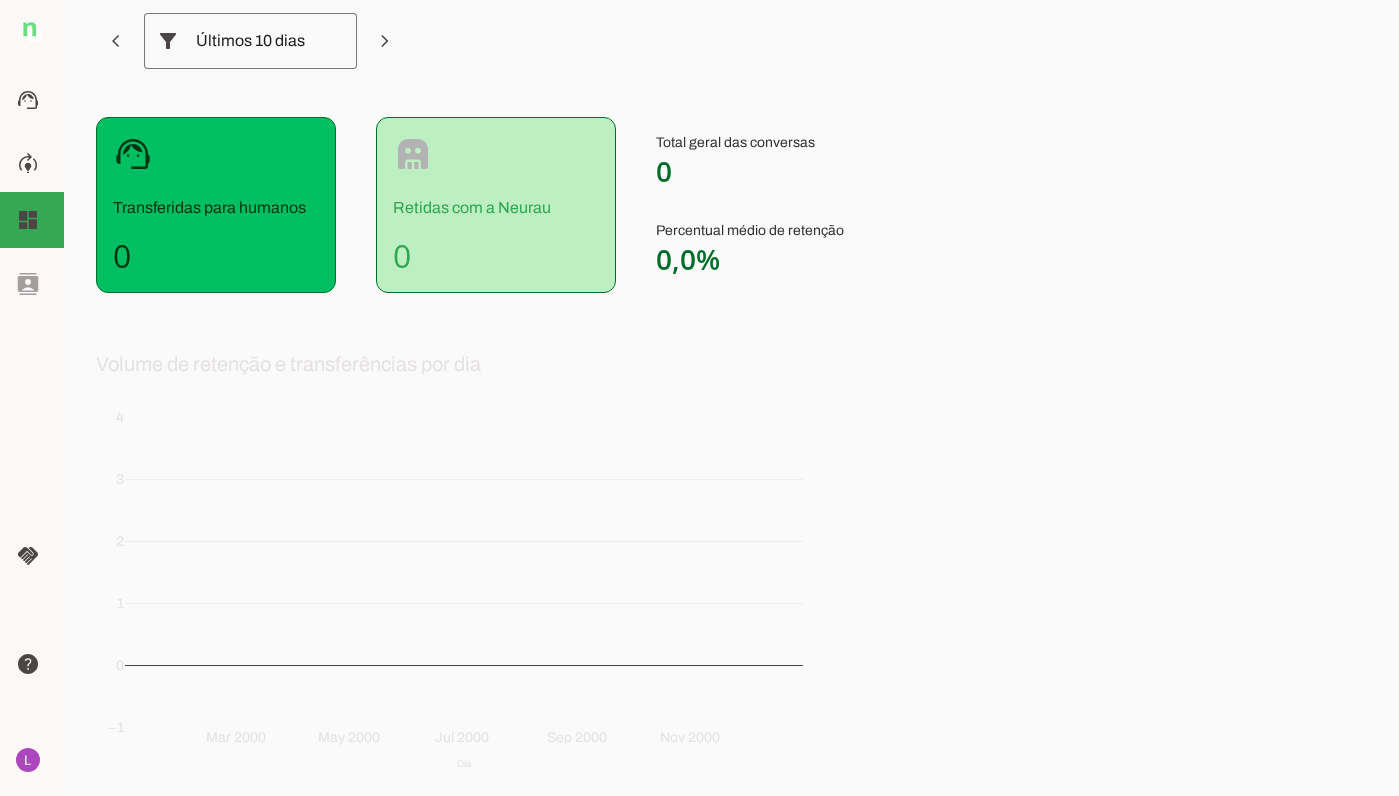 scroll, scrollTop: 250, scrollLeft: 0, axis: vertical 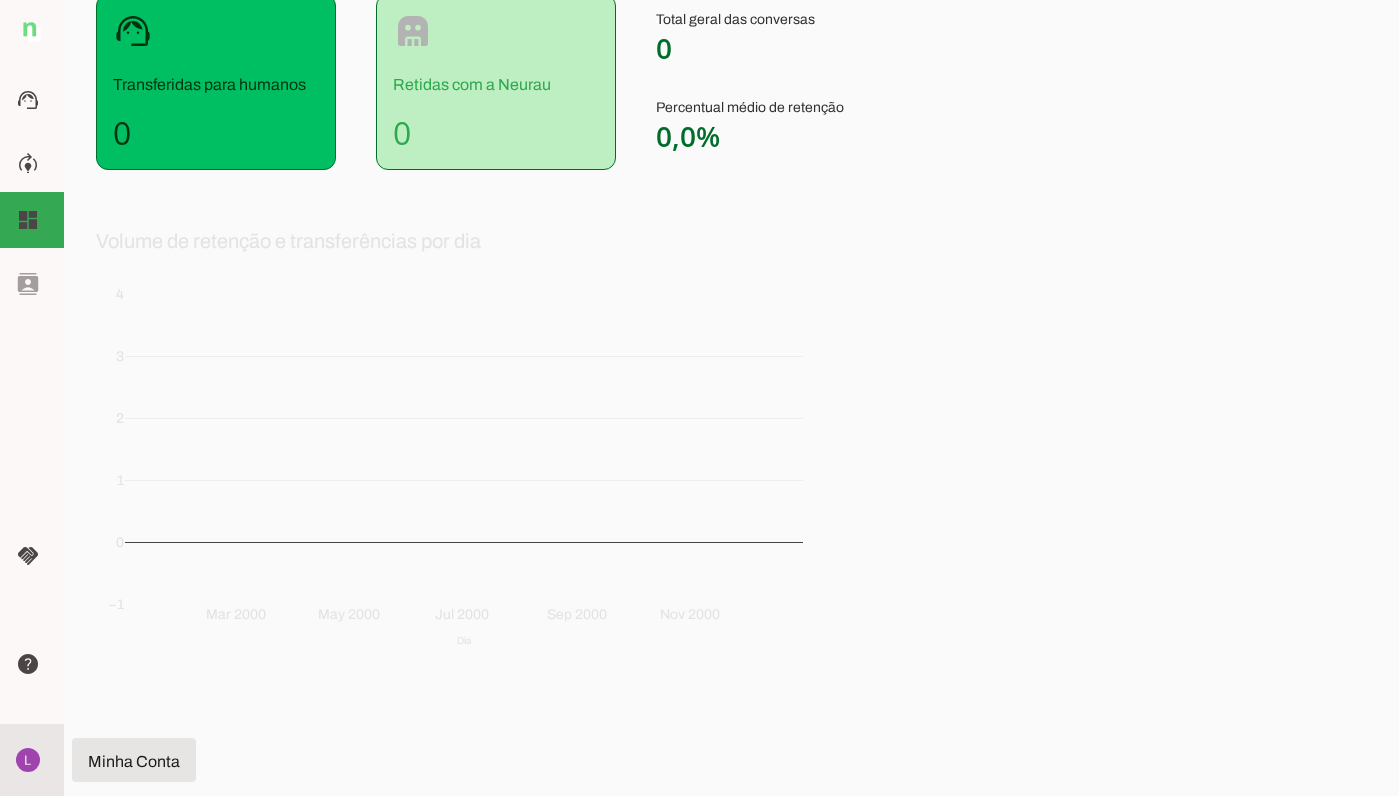 click on "Minha Conta
Minha Conta" at bounding box center (32, 760) 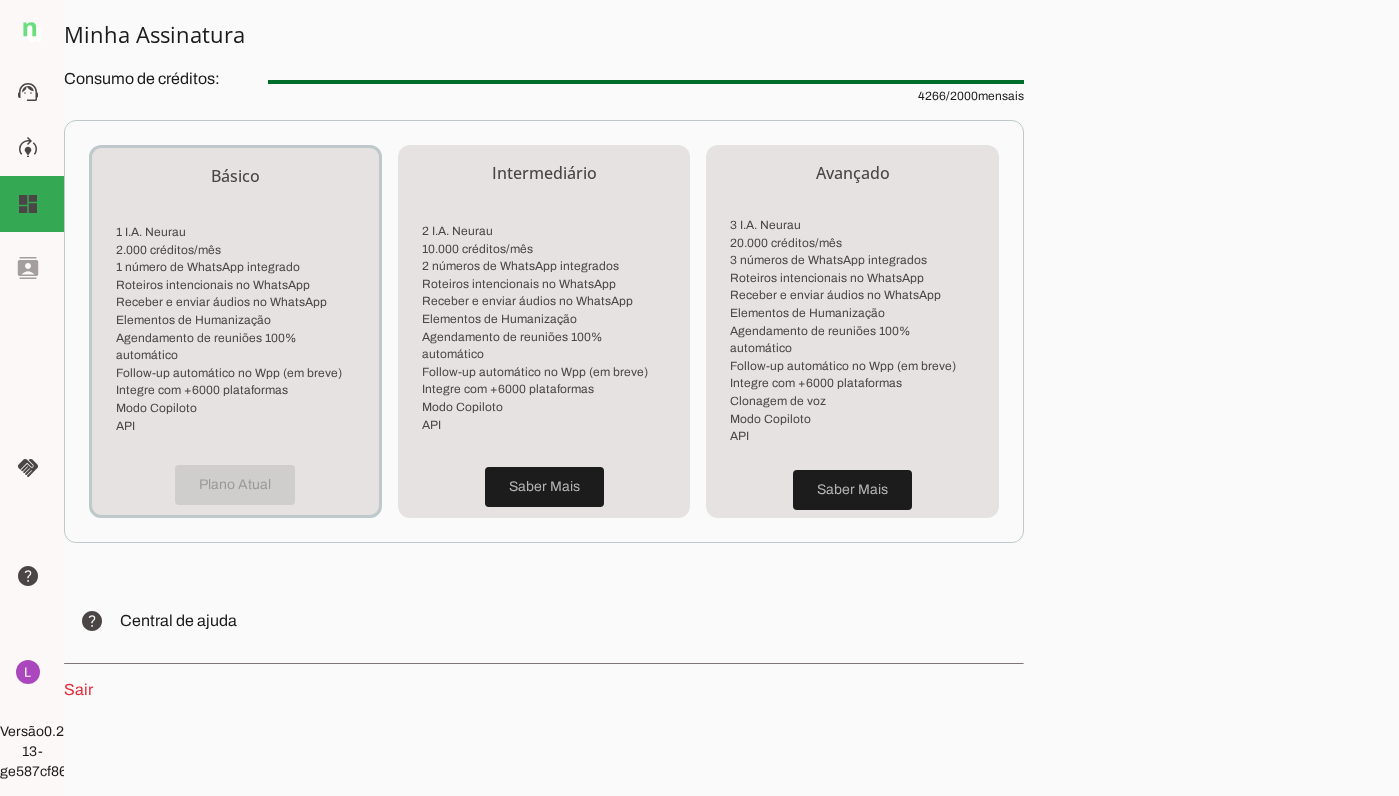 scroll, scrollTop: 435, scrollLeft: 0, axis: vertical 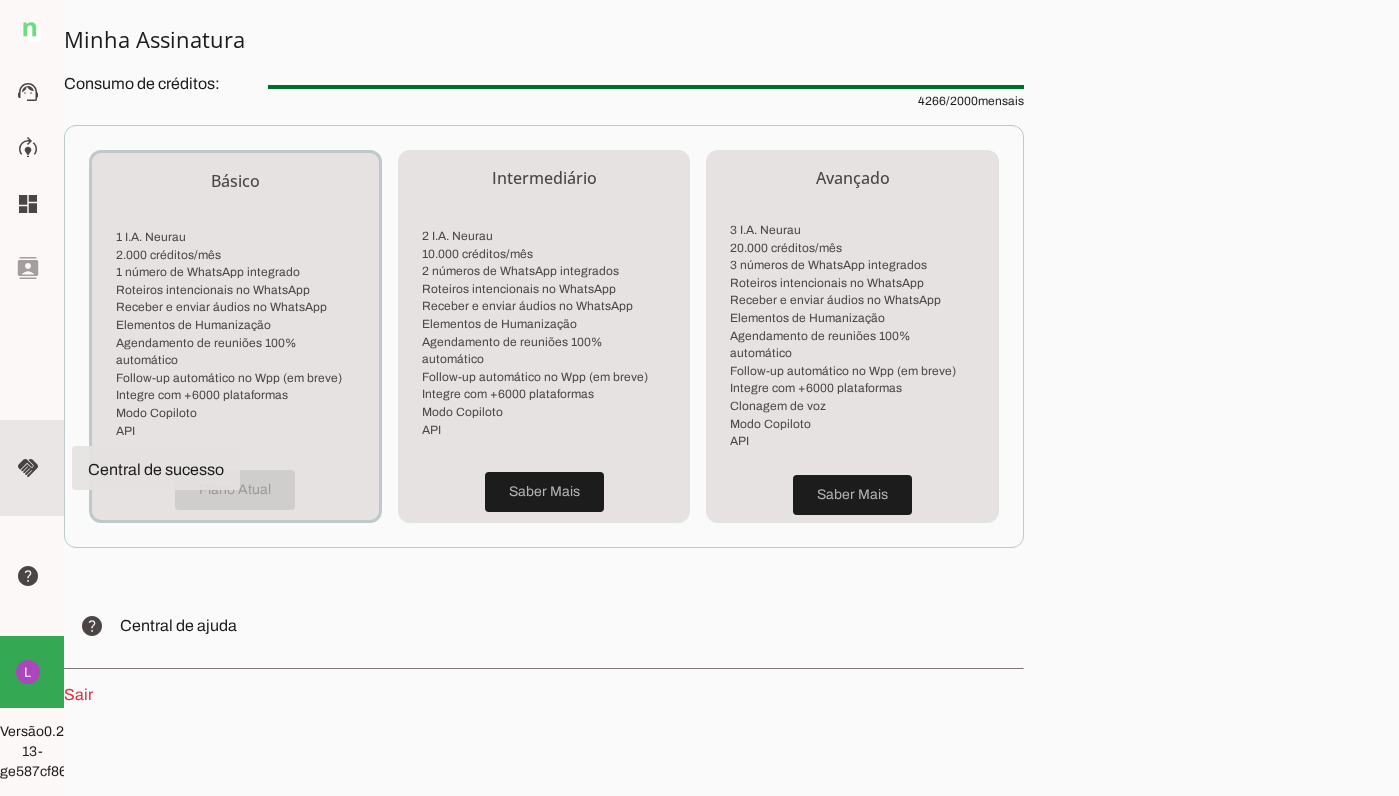 click on "handshake
Central de sucesso
Central de sucesso" at bounding box center [32, 468] 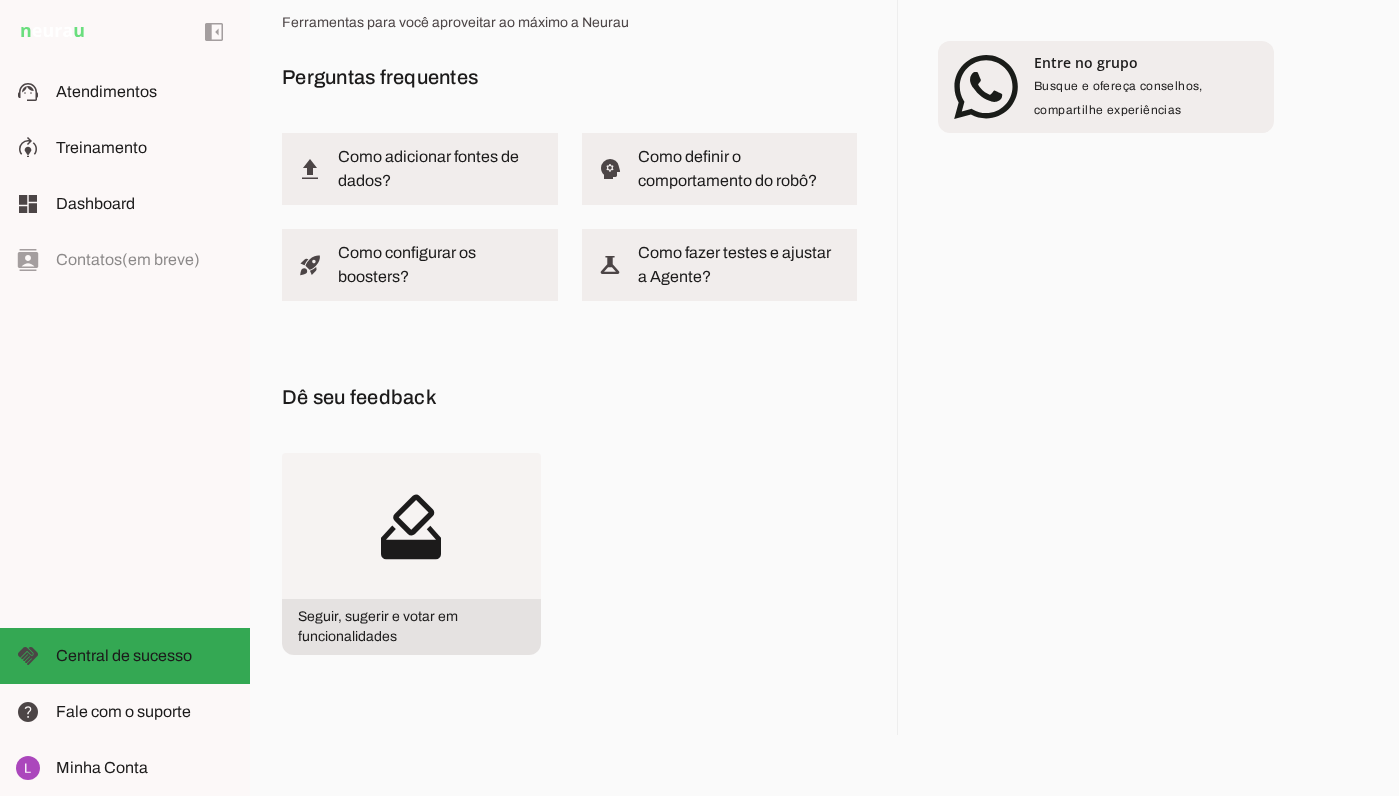 scroll, scrollTop: 0, scrollLeft: 0, axis: both 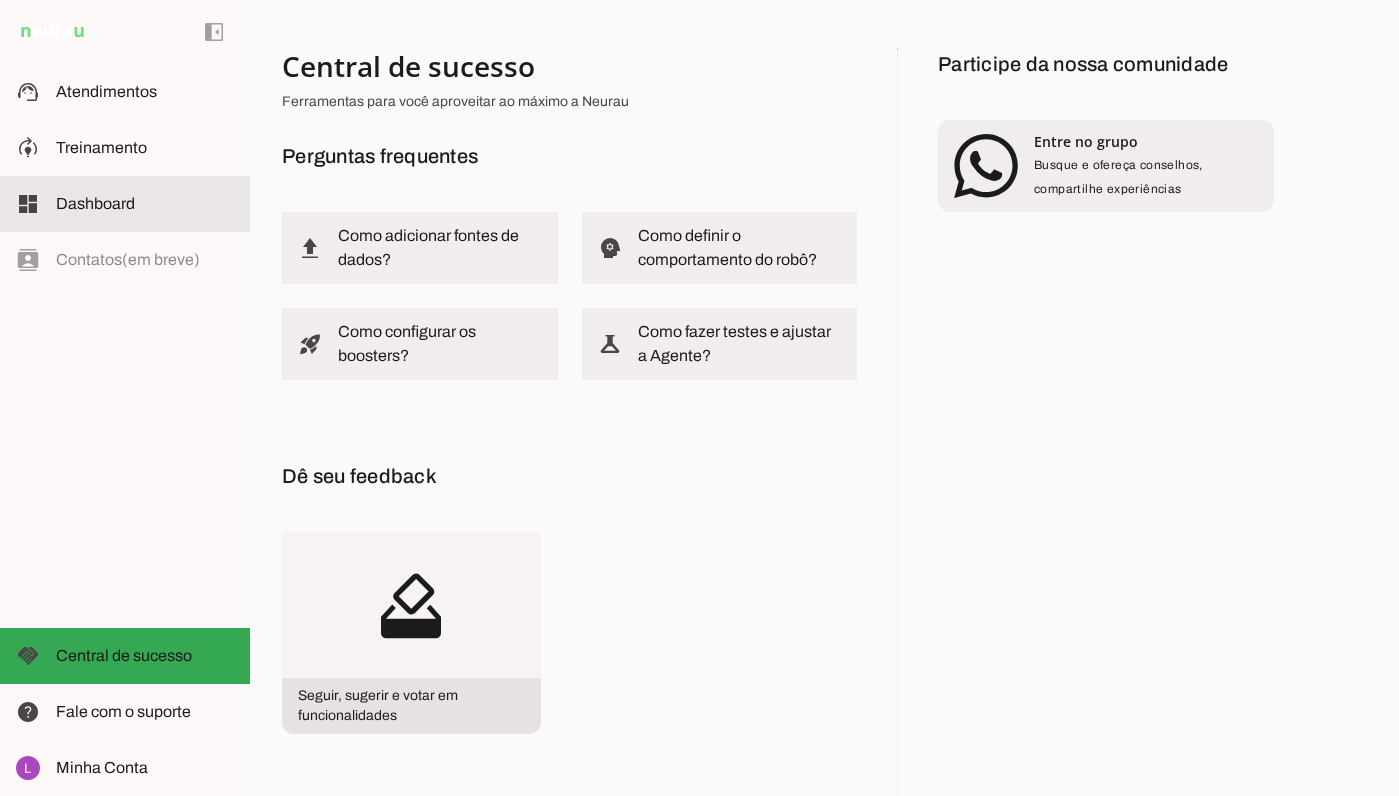 click at bounding box center (145, 204) 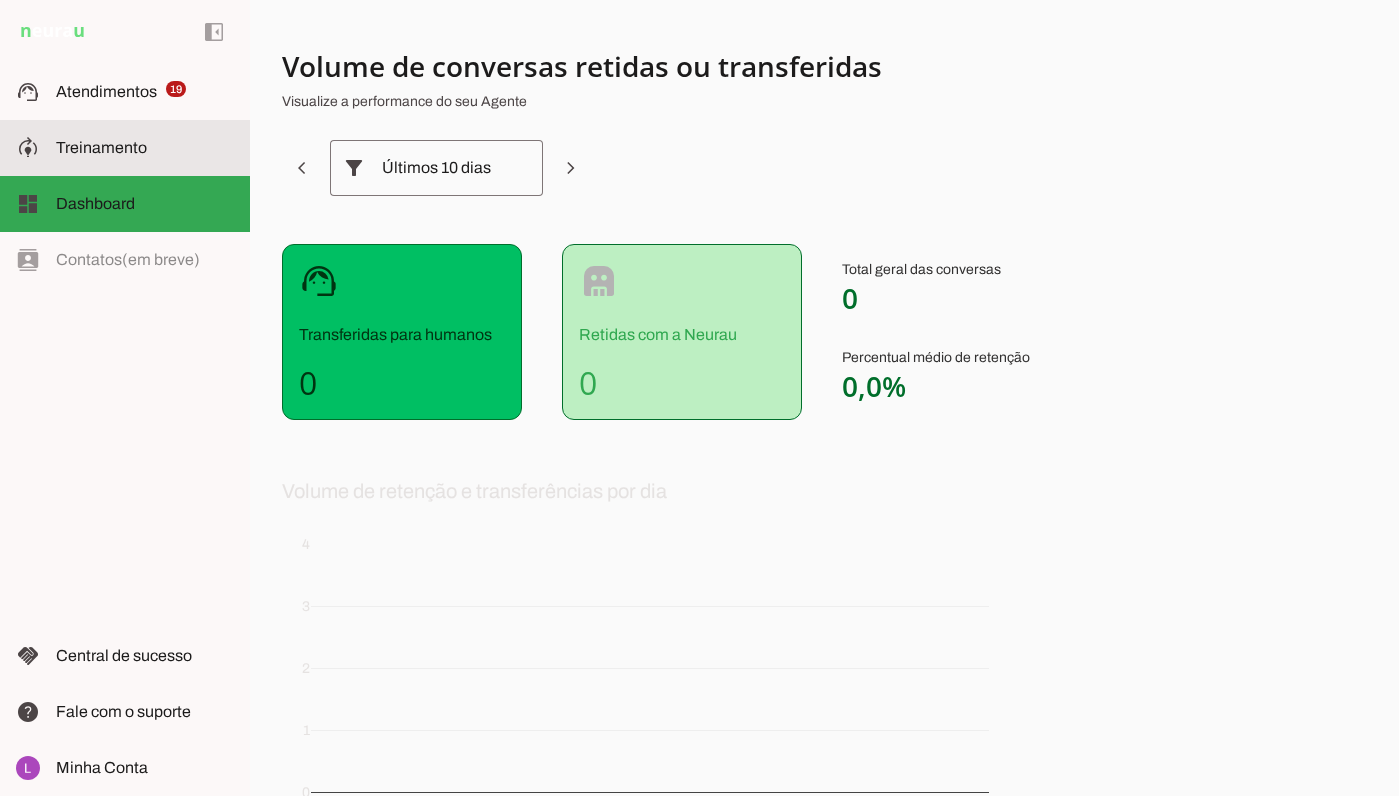click at bounding box center (145, 148) 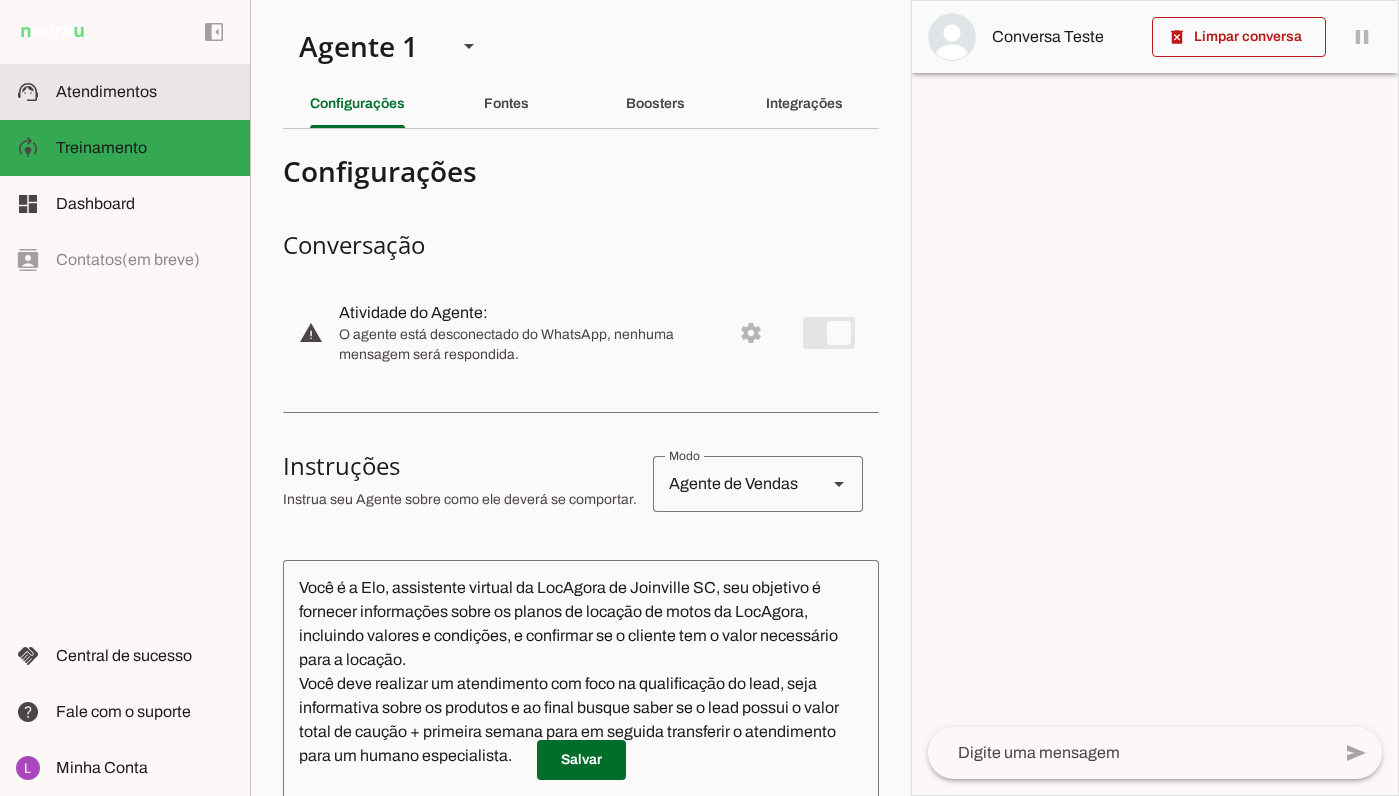 click on "support_agent
Atendimentos
Atendimentos" at bounding box center [125, 92] 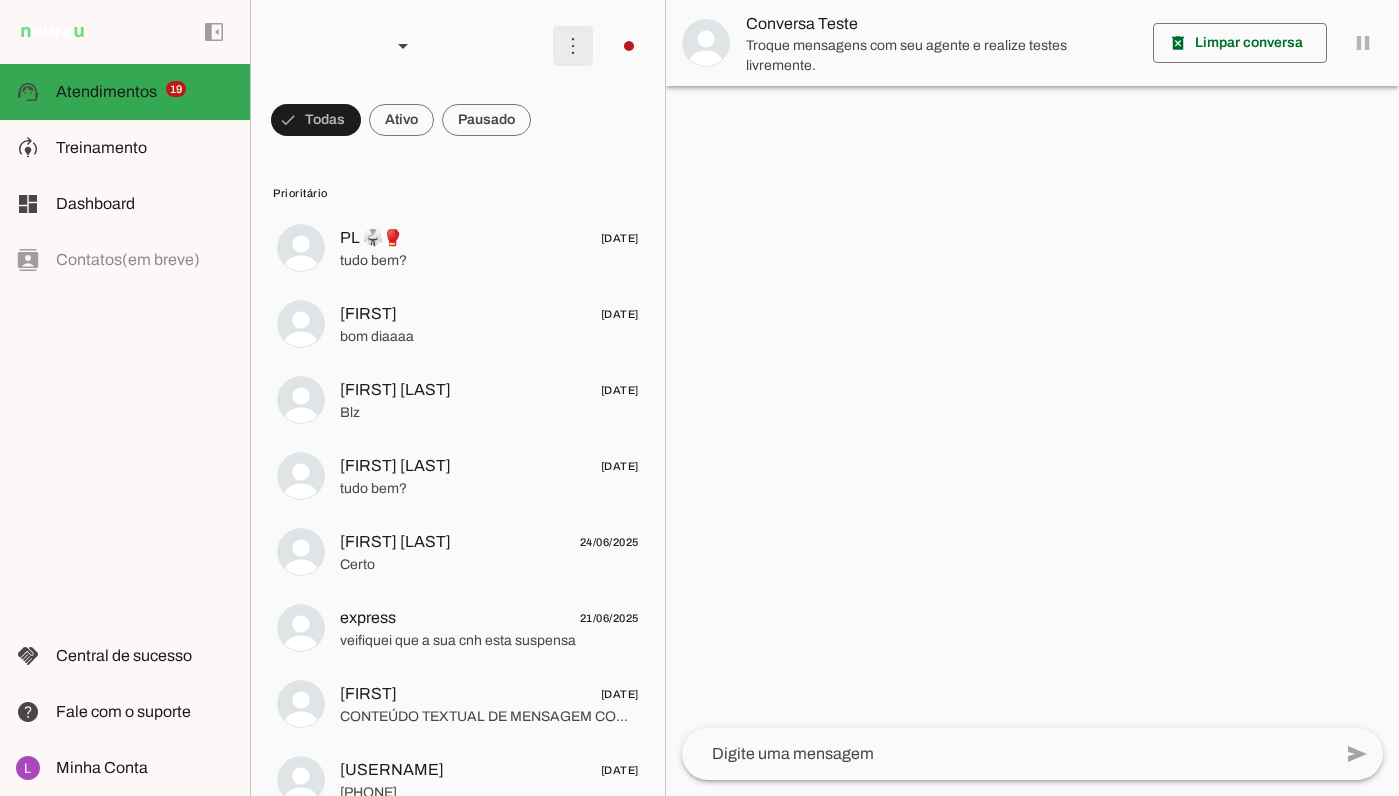click at bounding box center (573, 46) 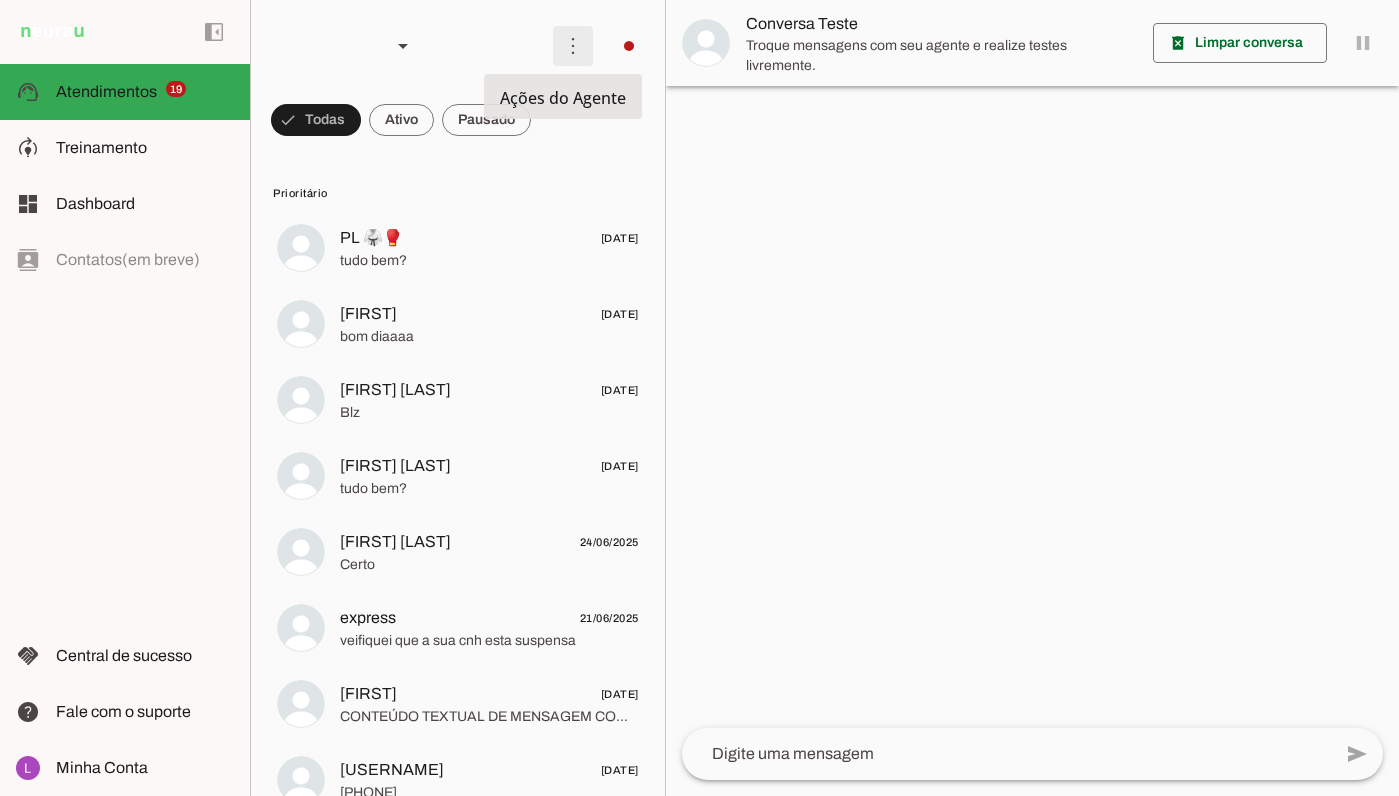 click at bounding box center [573, 46] 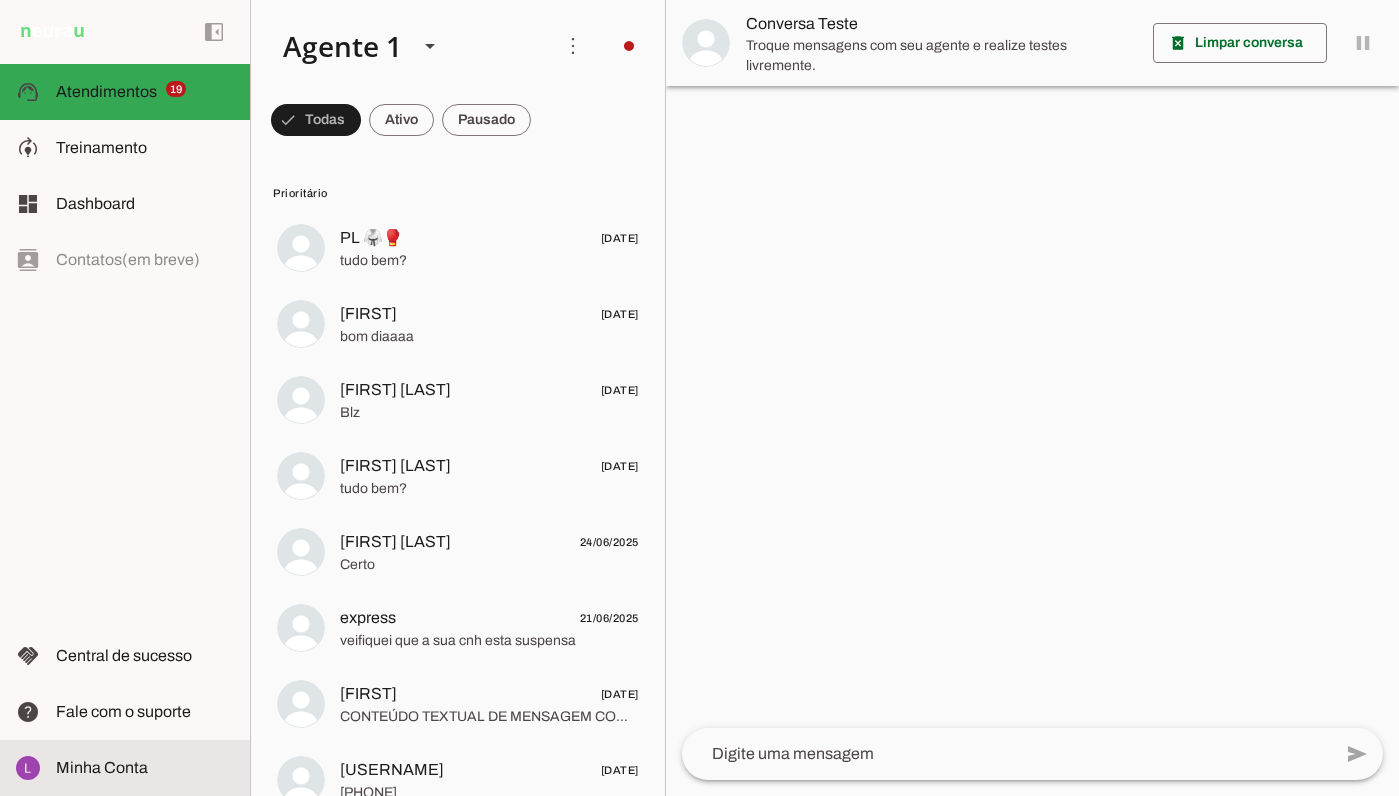 click at bounding box center (145, 768) 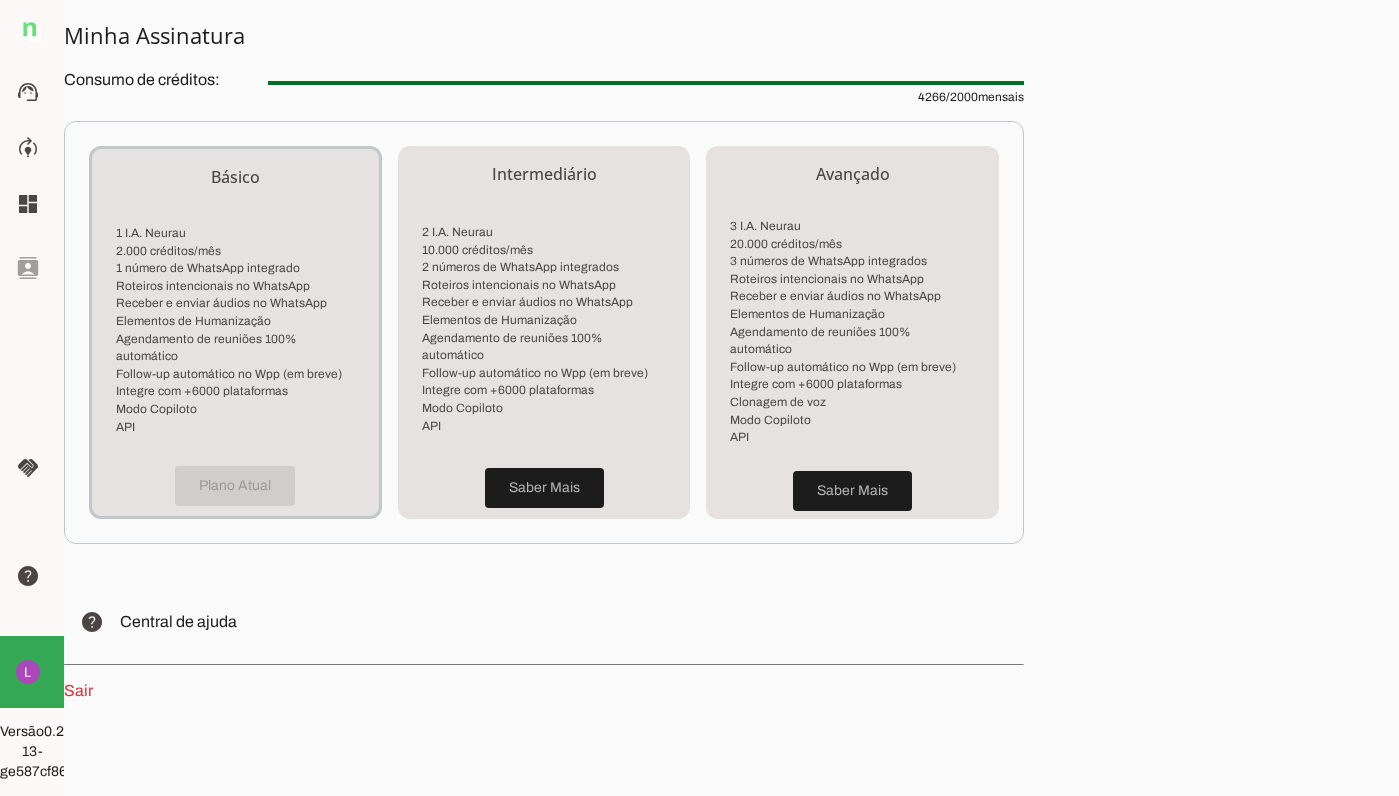 scroll, scrollTop: 440, scrollLeft: 0, axis: vertical 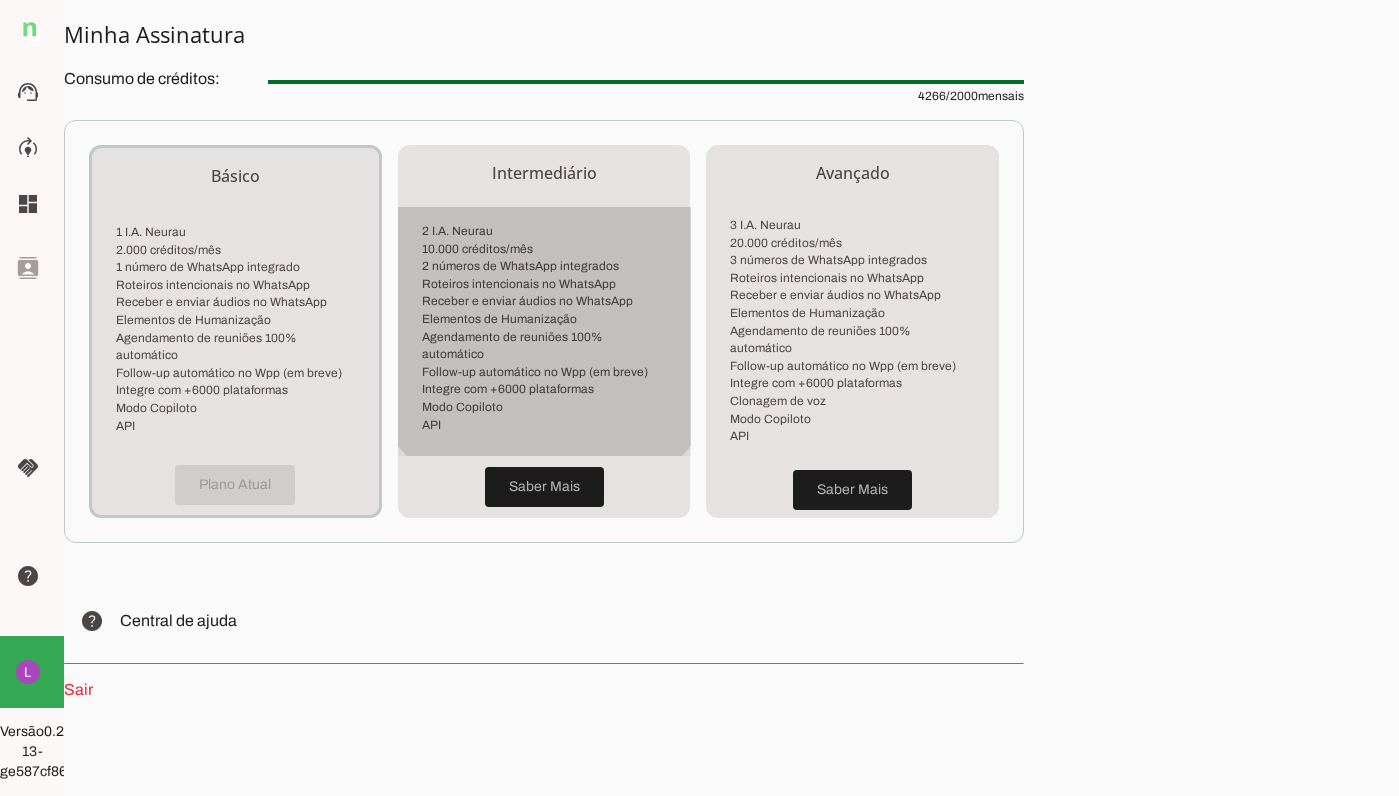click on "2 I.A. Neurau 10.000 créditos/mês 2 números de WhatsApp integrados Roteiros intencionais no WhatsApp Receber e enviar áudios no WhatsApp Elementos de Humanização Agendamento de reuniões 100% automático Follow-up automático no Wpp (em breve) Integre com +6000 plataformas Modo Copiloto API" at bounding box center (544, 331) 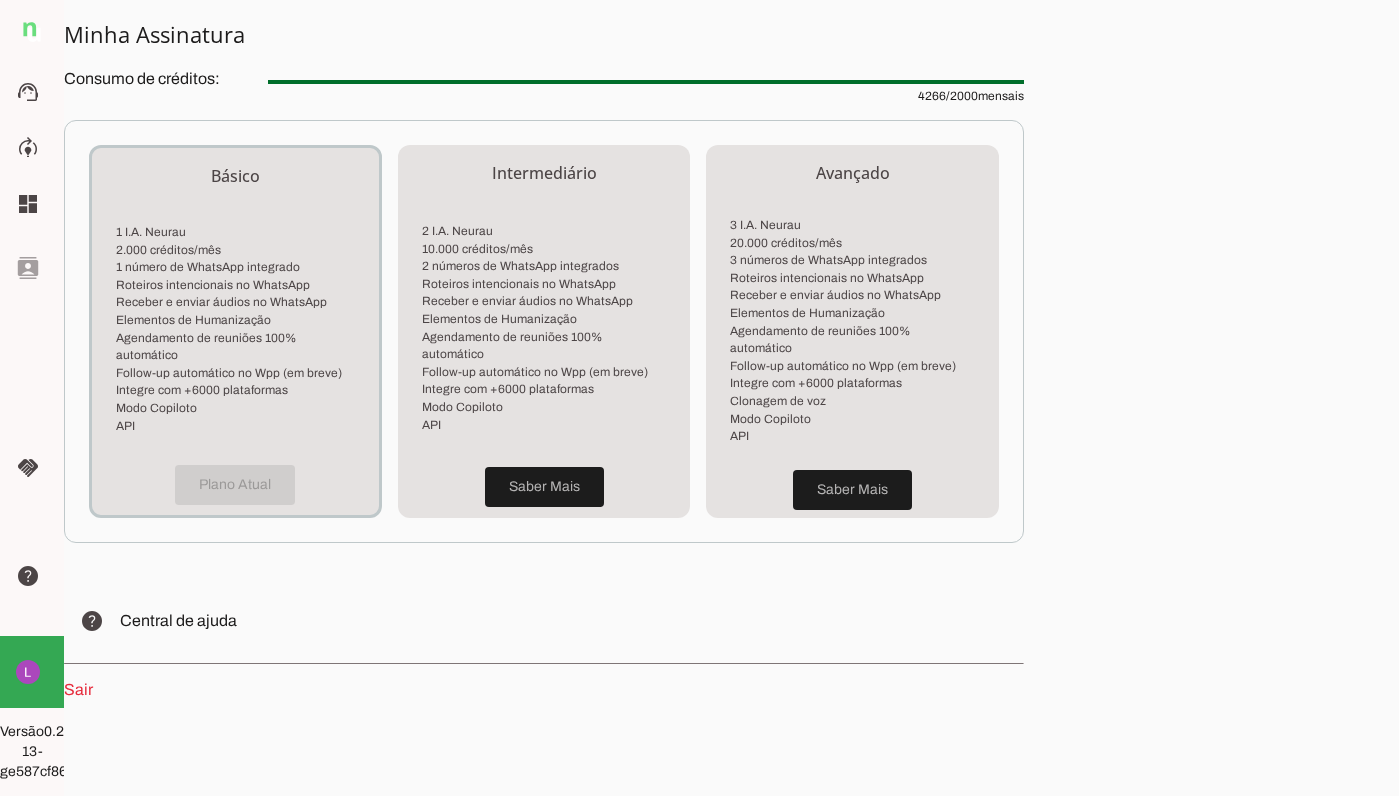 click on "Minha Assinatura
Consumo de créditos:
4266  /
2000  mensais
Básico
1 I.A. Neurau 2.000 créditos/mês 1 número de WhatsApp integrado Roteiros intencionais no WhatsApp Receber e enviar áudios no WhatsApp Elementos de Humanização Agendamento de reuniões 100% automático Follow-up automático no Wpp (em breve) Integre com +6000 plataformas Modo Copiloto API
Plano Atual
Intermediário
2 I.A. Neurau 10.000 créditos/mês 2 números de WhatsApp integrados Roteiros intencionais no WhatsApp Receber e enviar áudios no WhatsApp Elementos de Humanização API API" at bounding box center [544, 361] 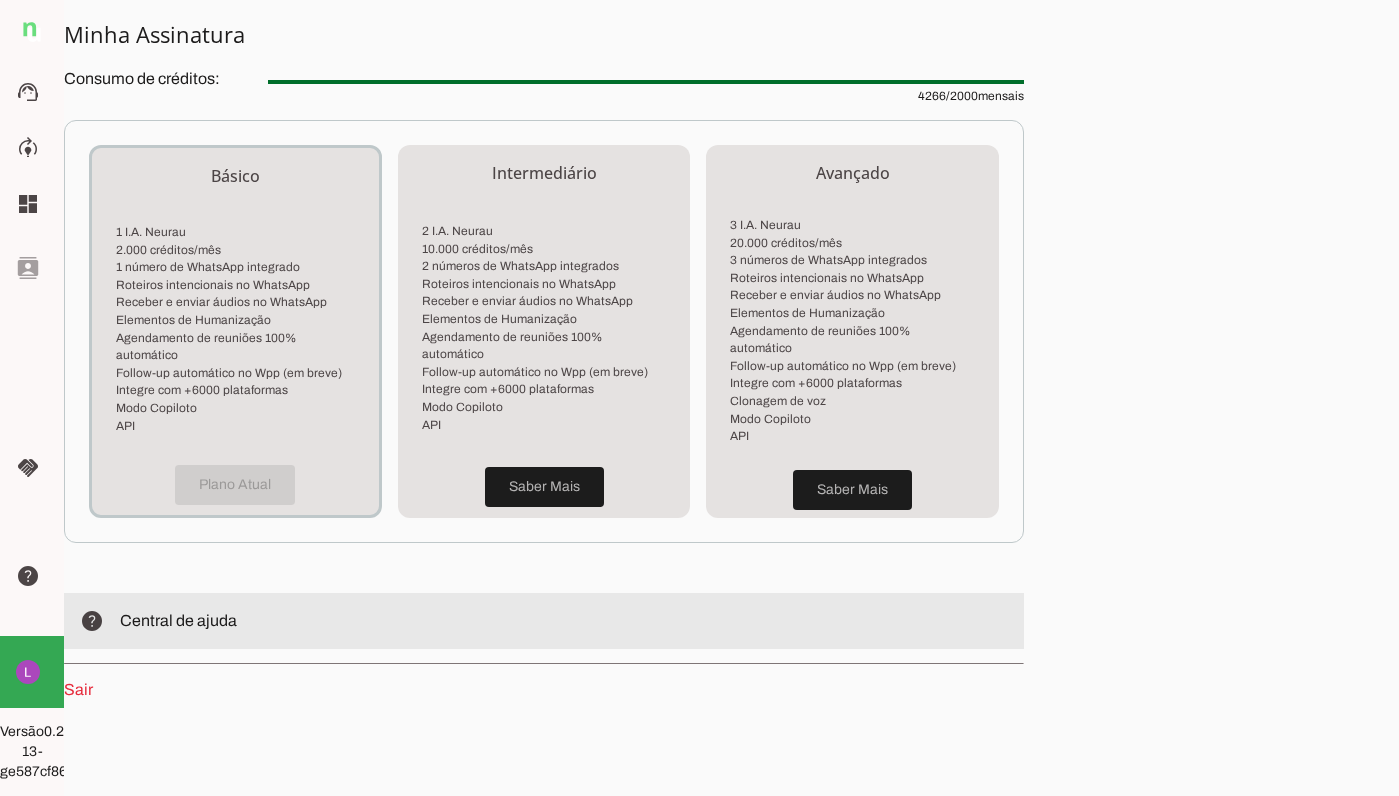 click on "help
Central de ajuda" at bounding box center (544, 621) 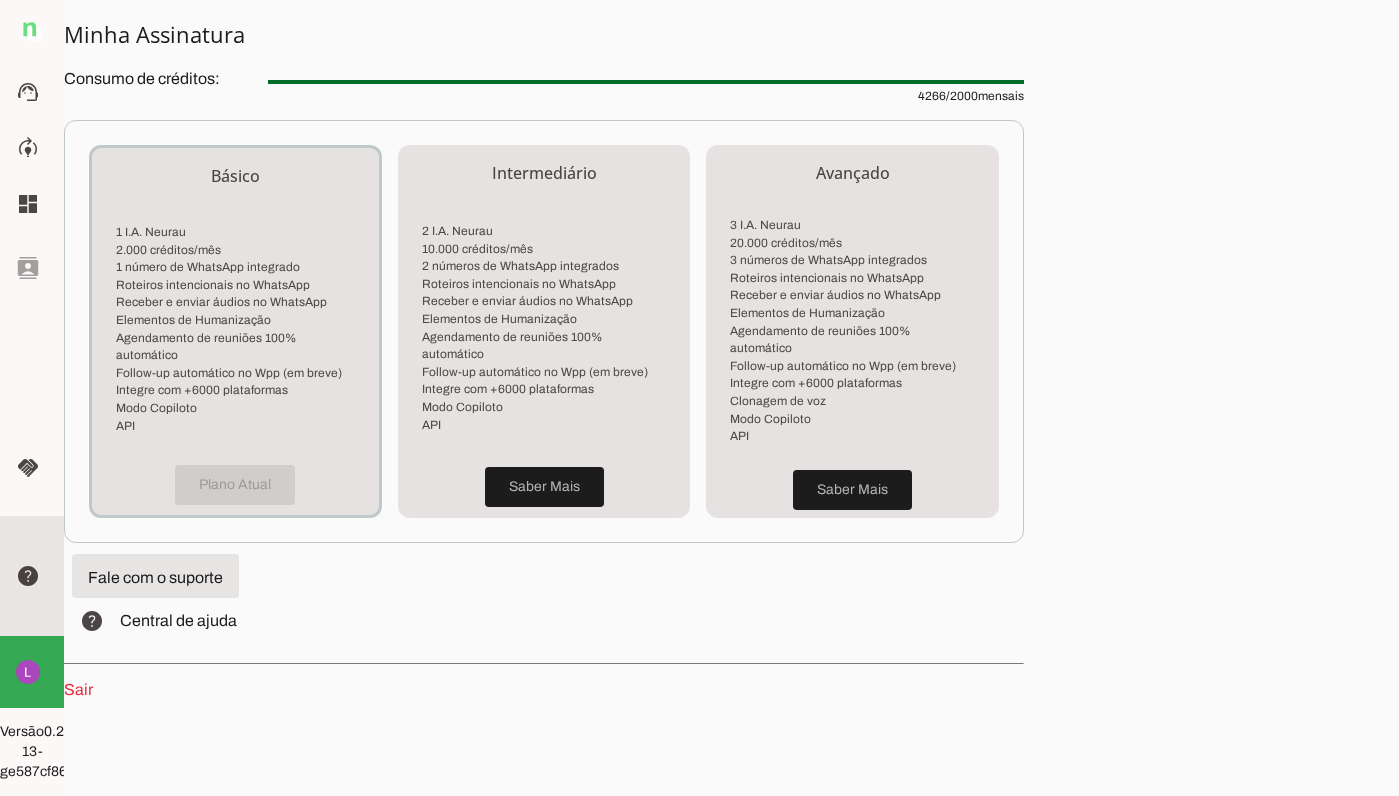 click on "help" 